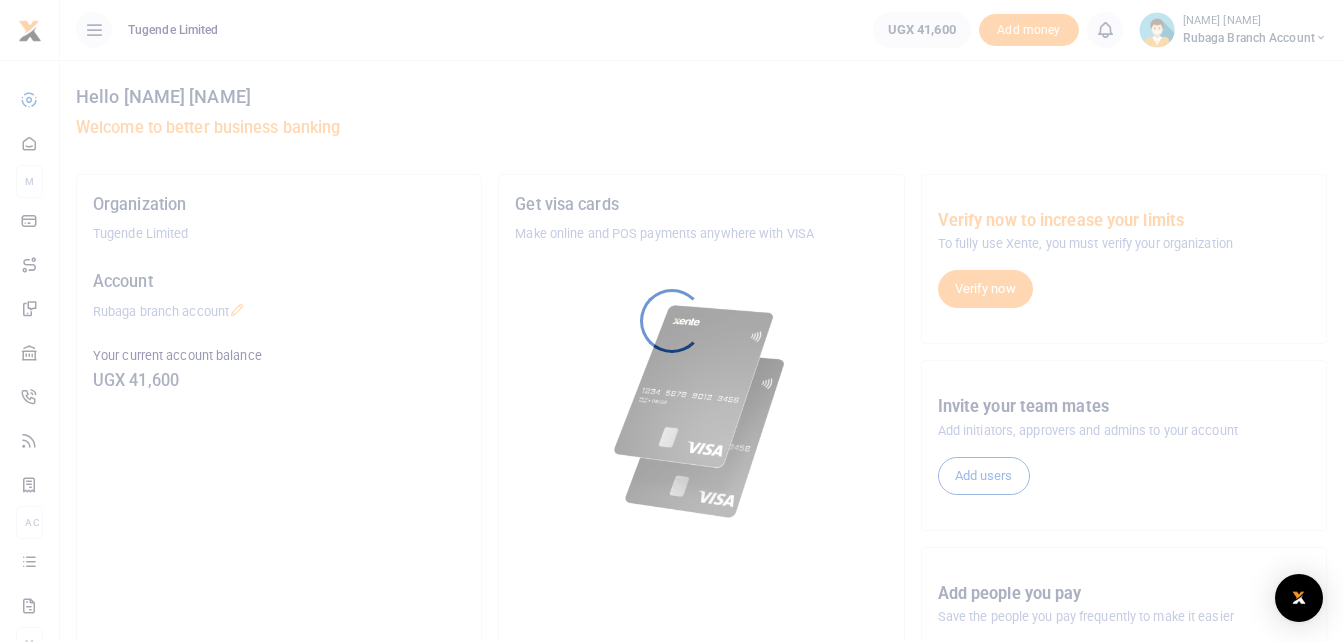 scroll, scrollTop: 0, scrollLeft: 0, axis: both 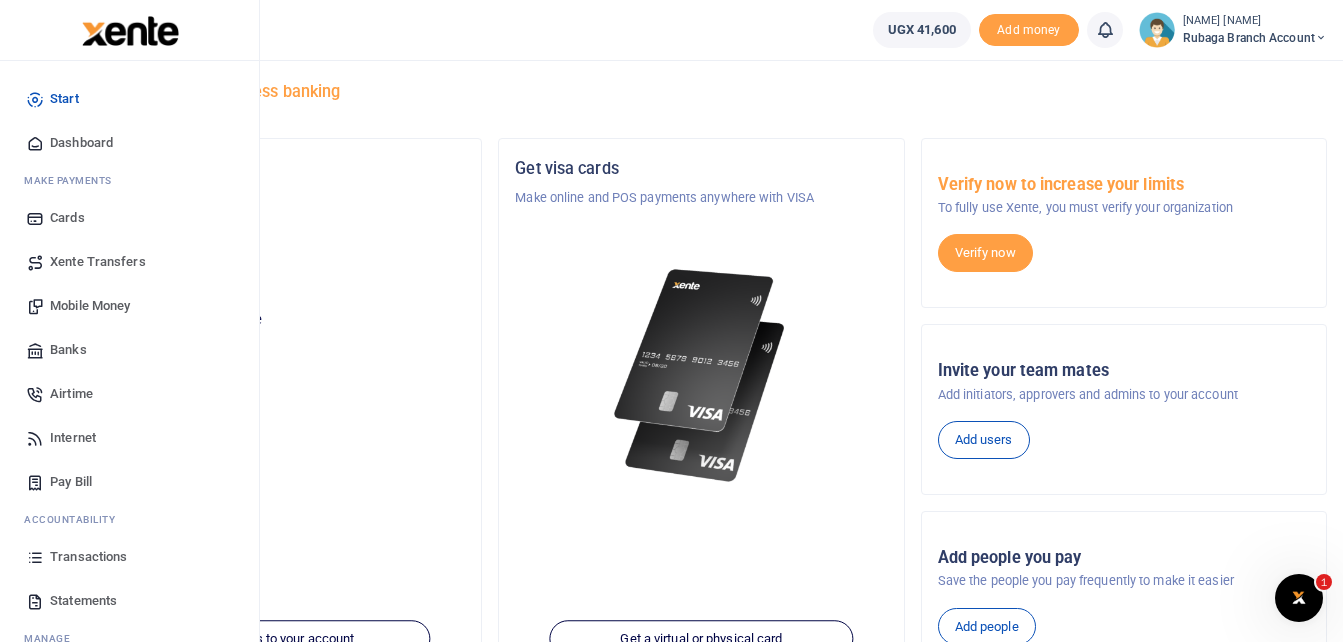 click on "Transactions" at bounding box center (88, 557) 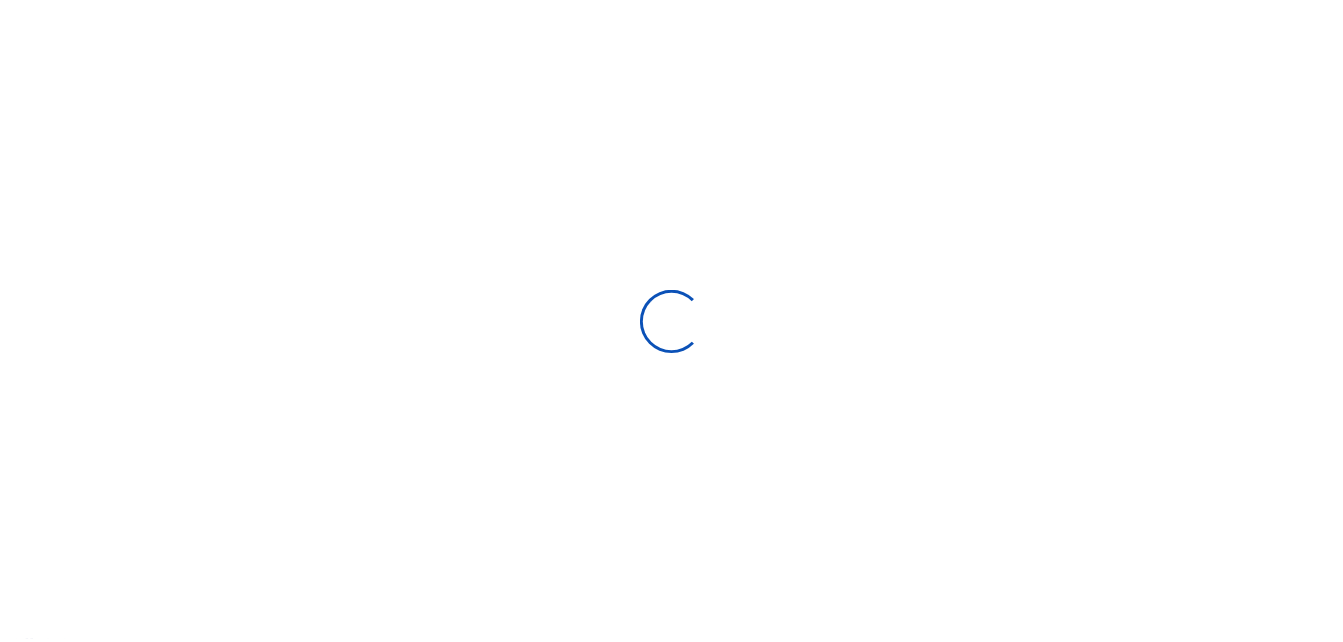 scroll, scrollTop: 0, scrollLeft: 0, axis: both 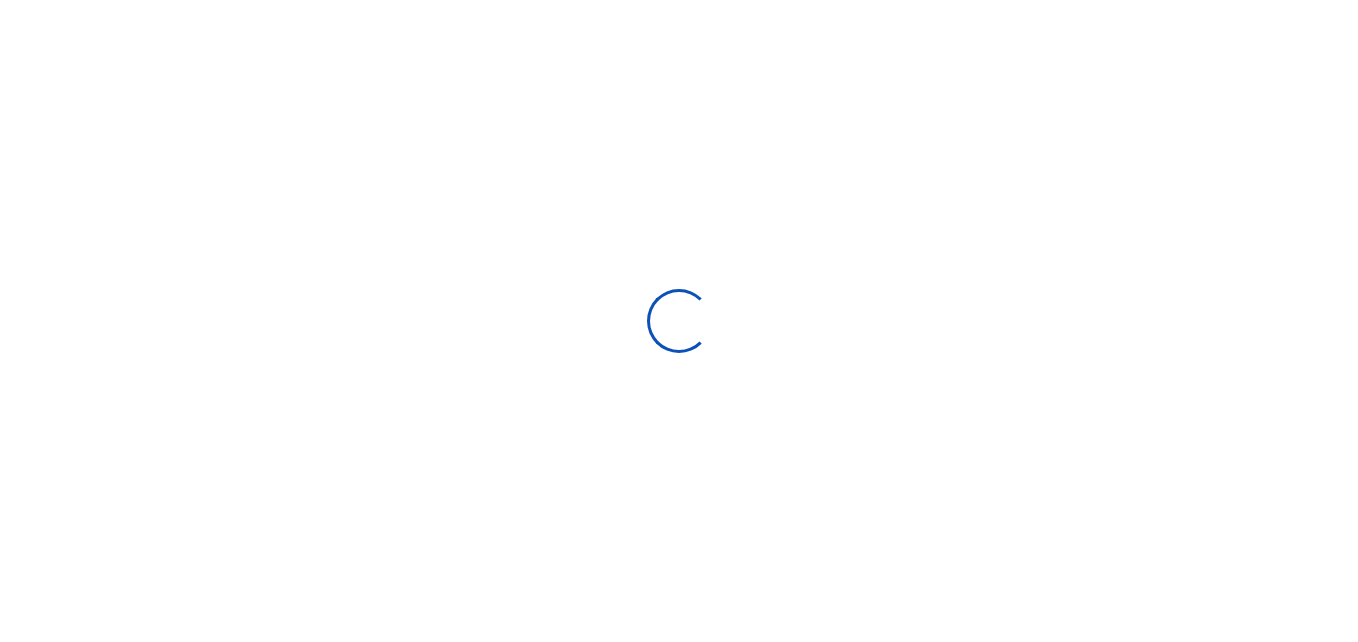 select 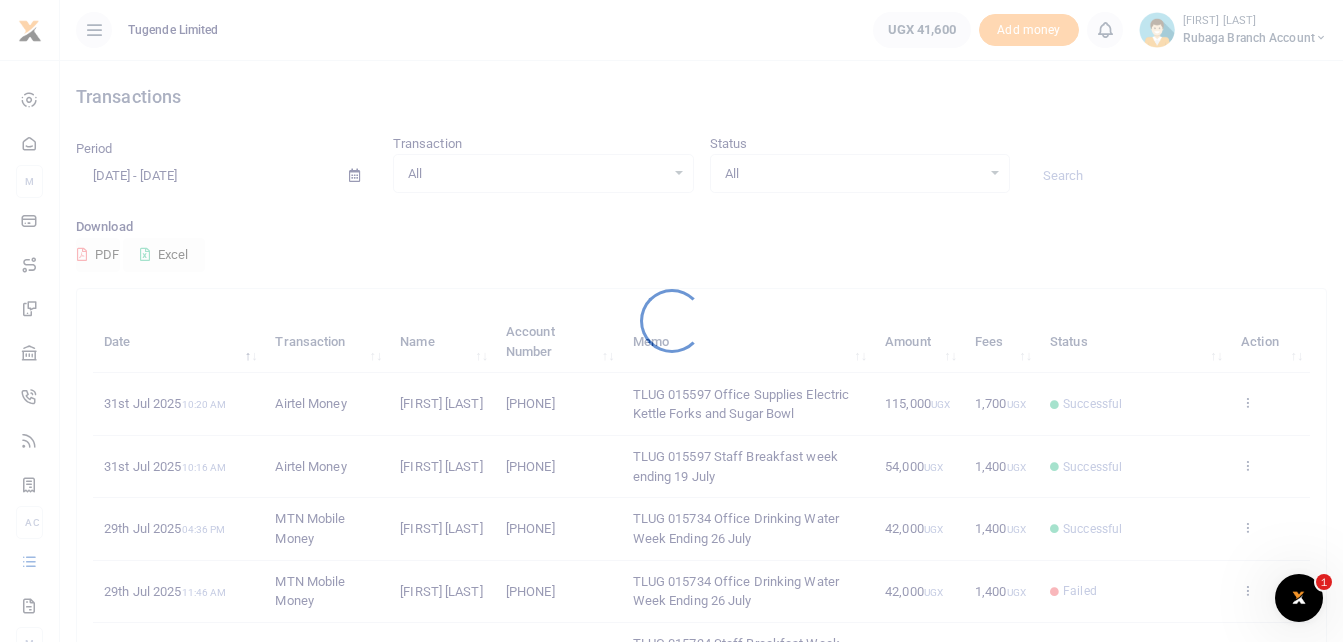 scroll, scrollTop: 0, scrollLeft: 0, axis: both 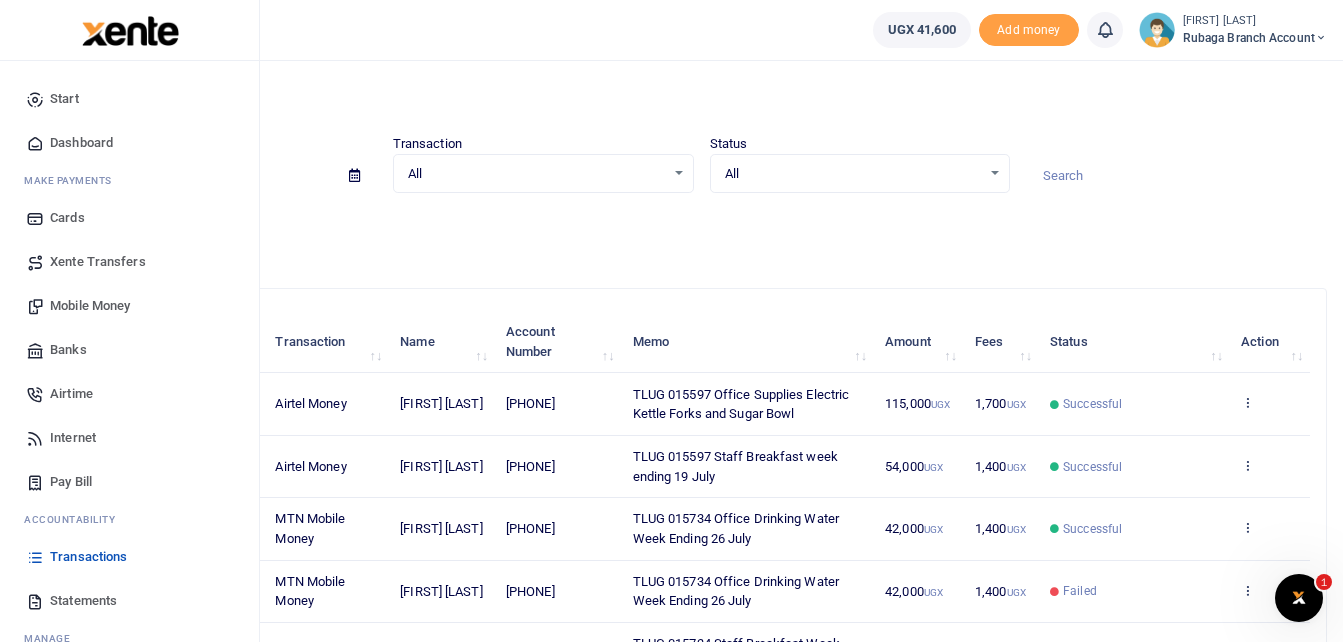 click on "Mobile Money" at bounding box center [90, 306] 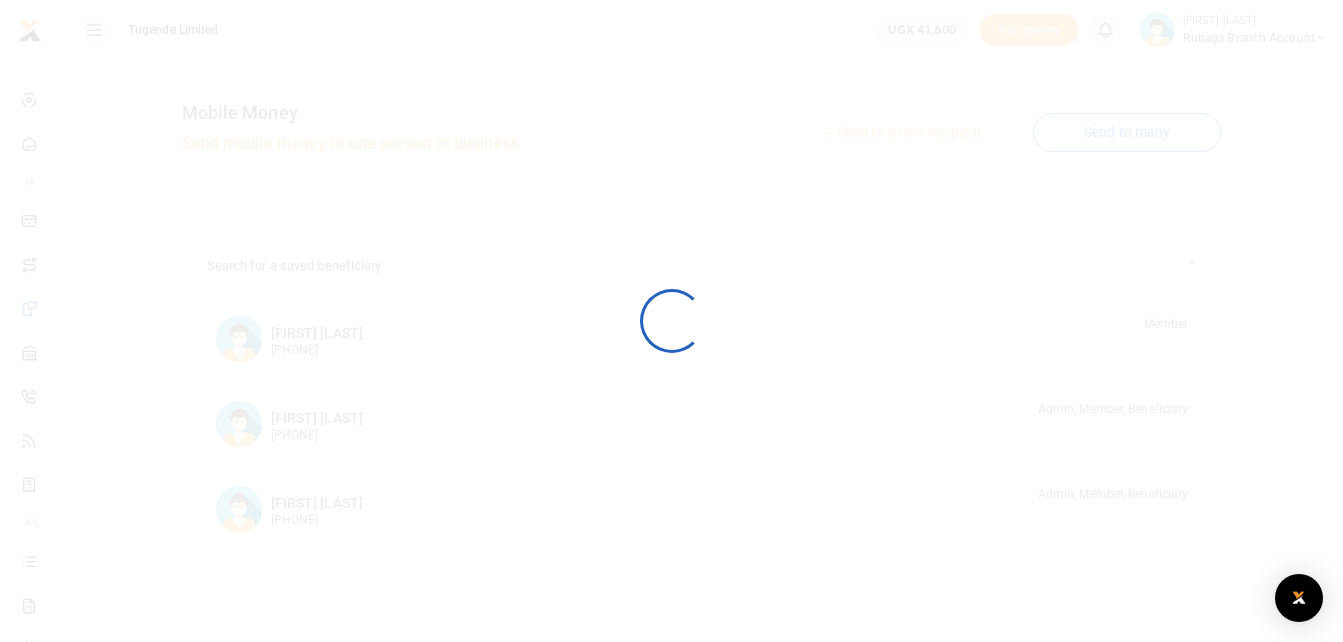 scroll, scrollTop: 0, scrollLeft: 0, axis: both 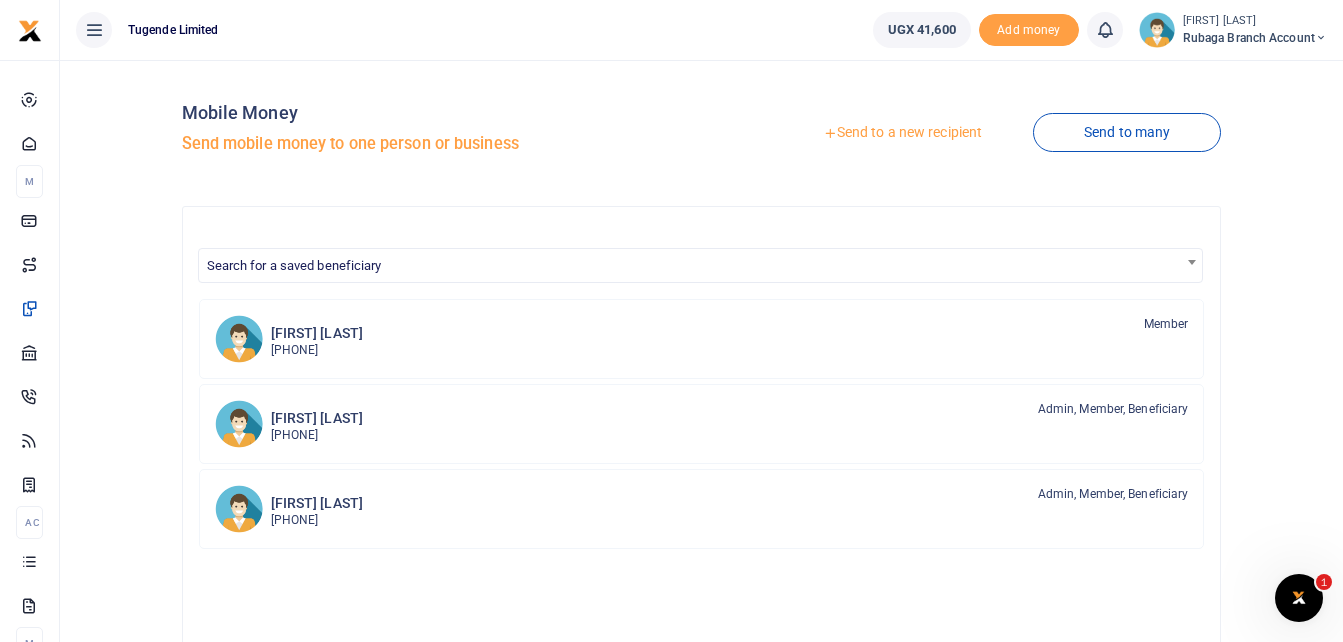 click on "Send to a new recipient" at bounding box center [902, 133] 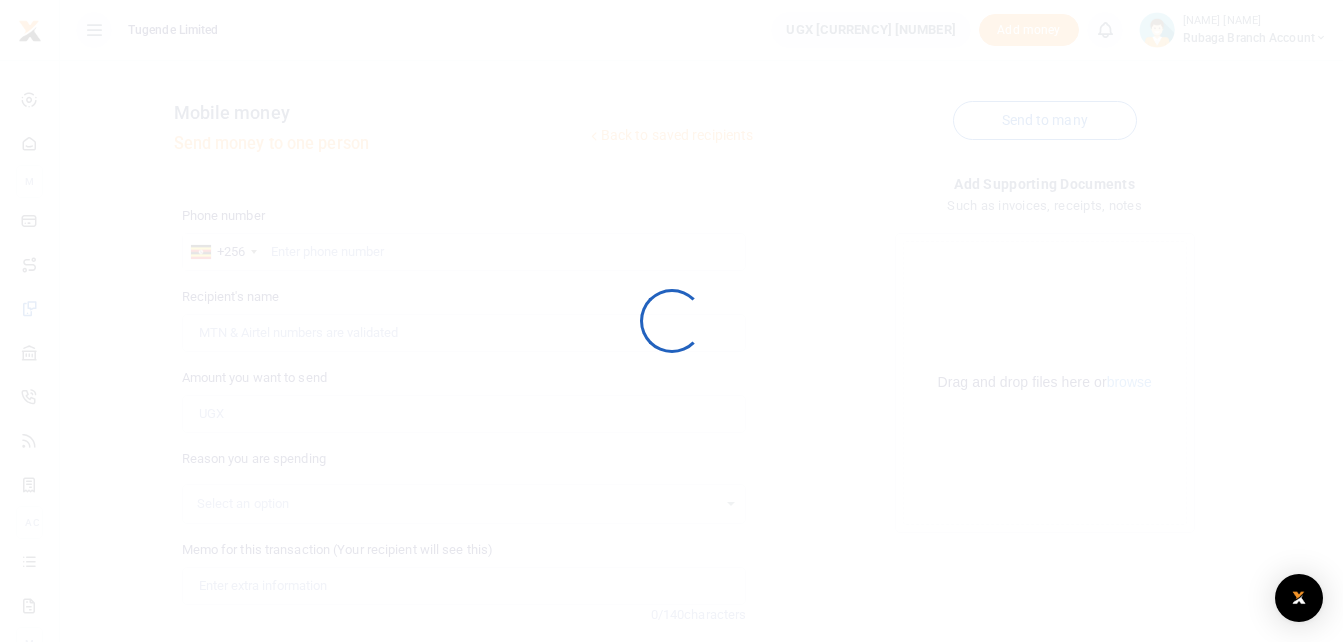 scroll, scrollTop: 0, scrollLeft: 0, axis: both 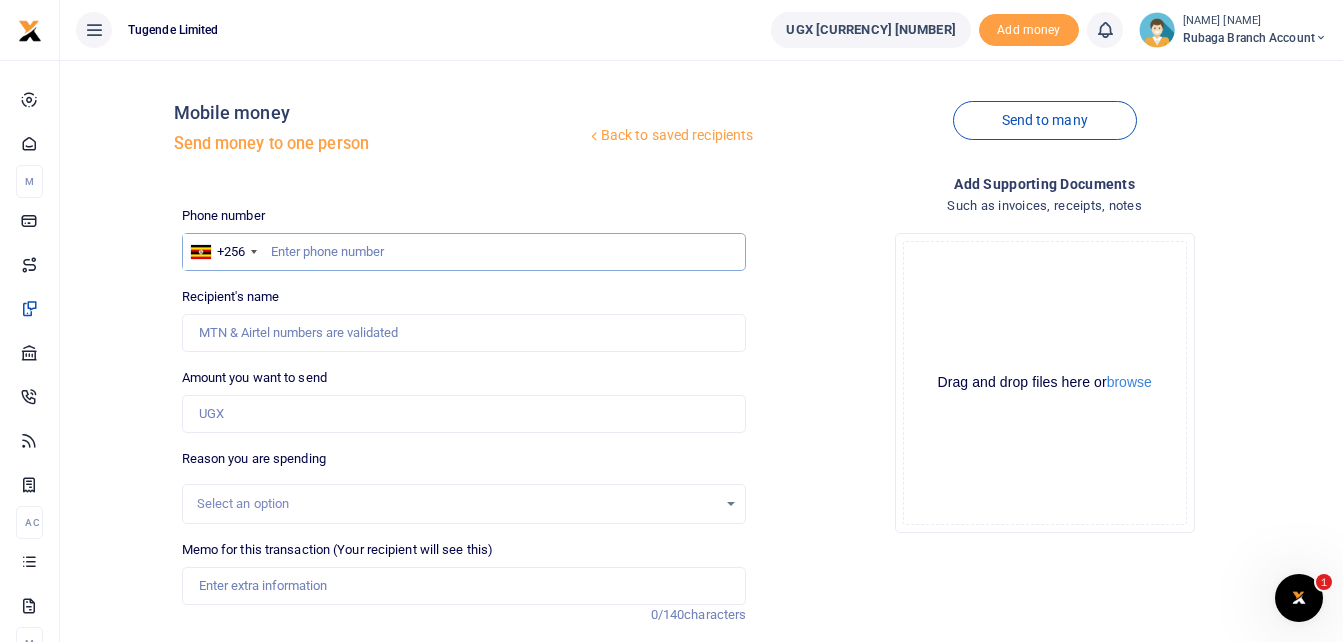 click at bounding box center (464, 252) 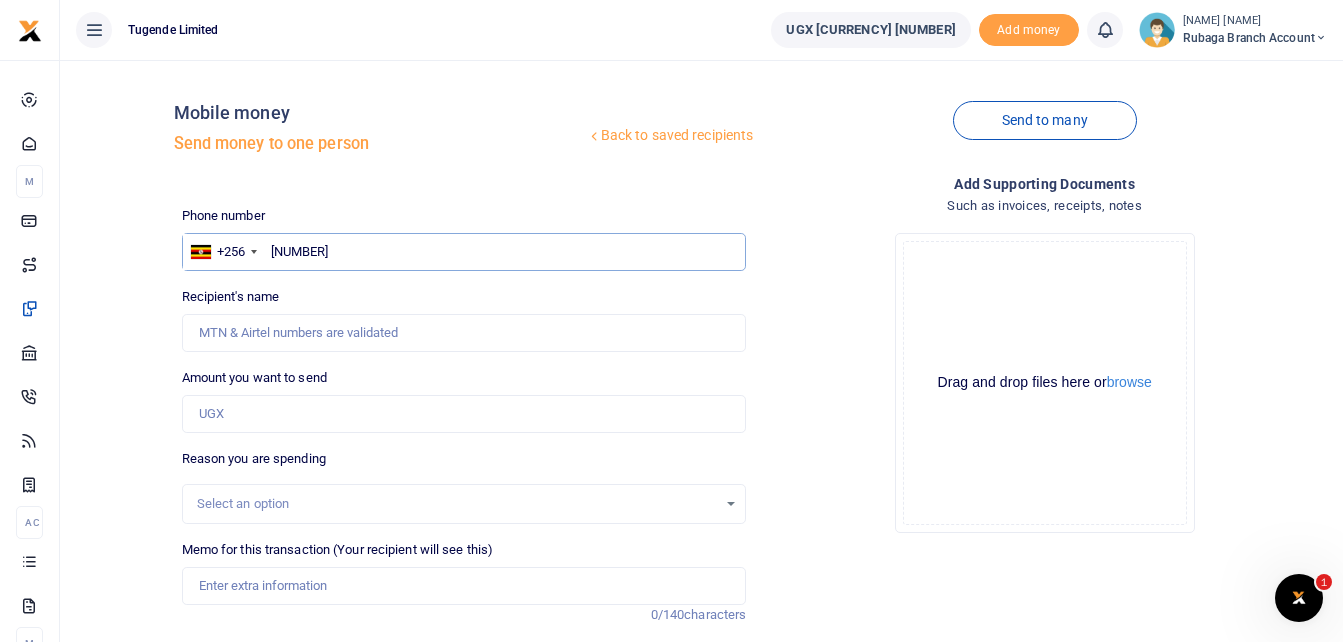 type on "[NUMBER]" 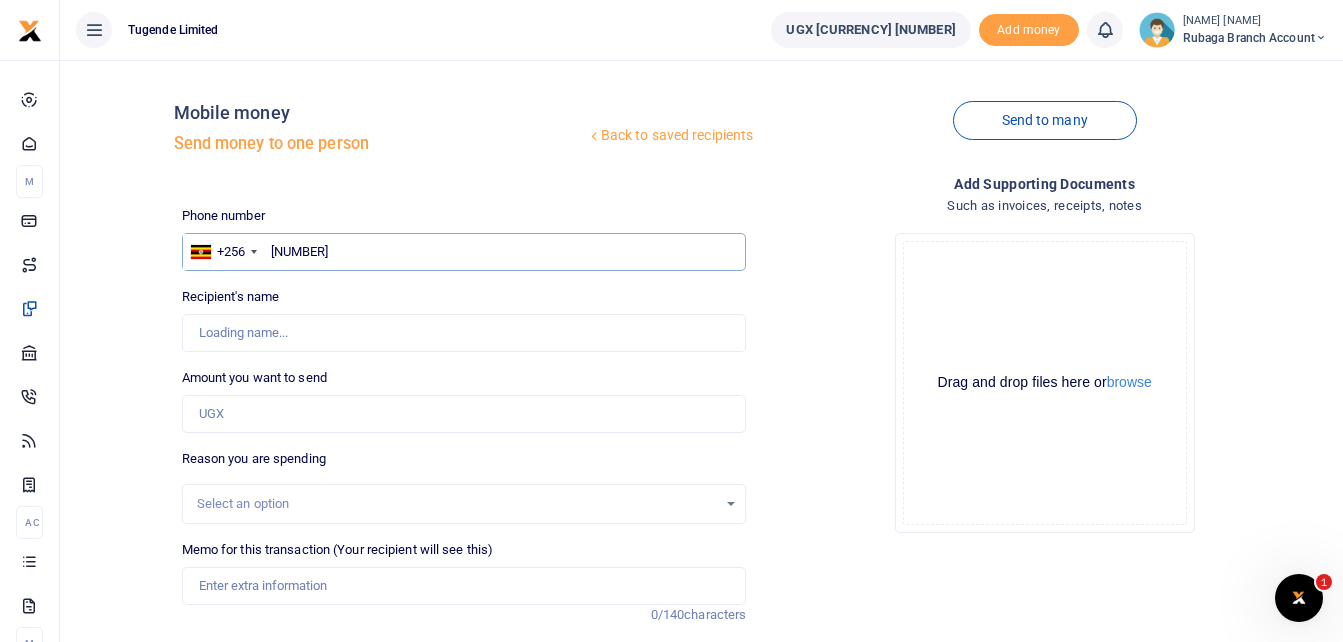 type on "[NAME]" 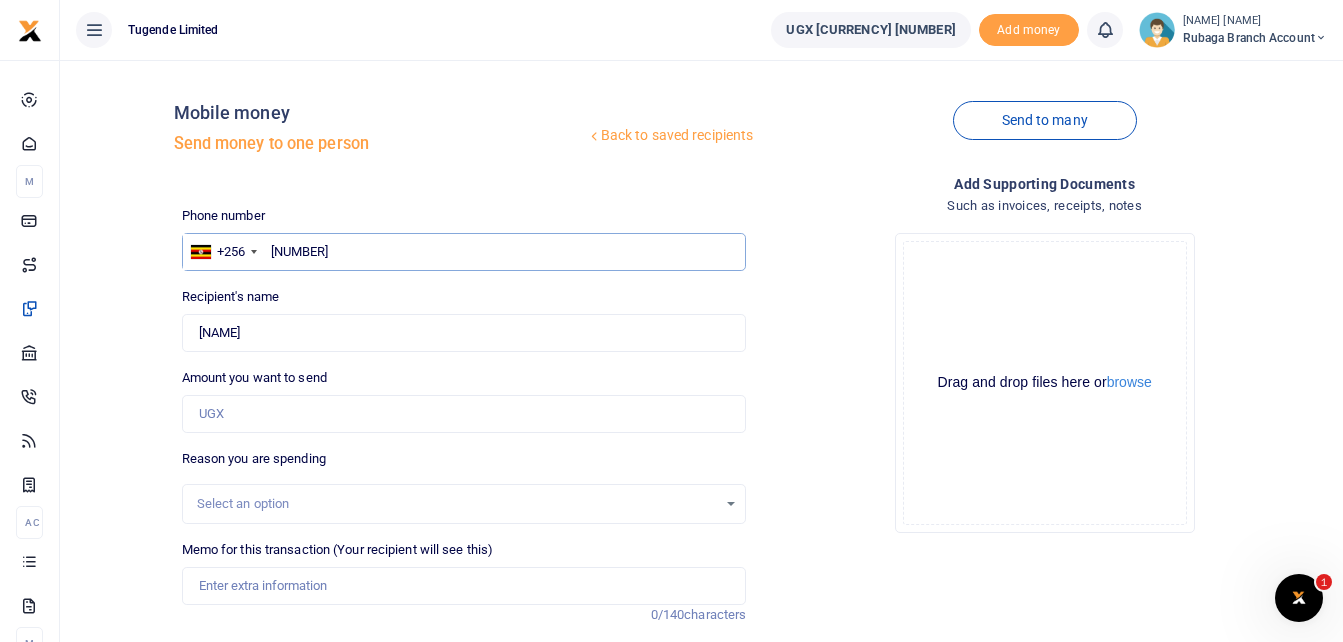 type on "[NUMBER]" 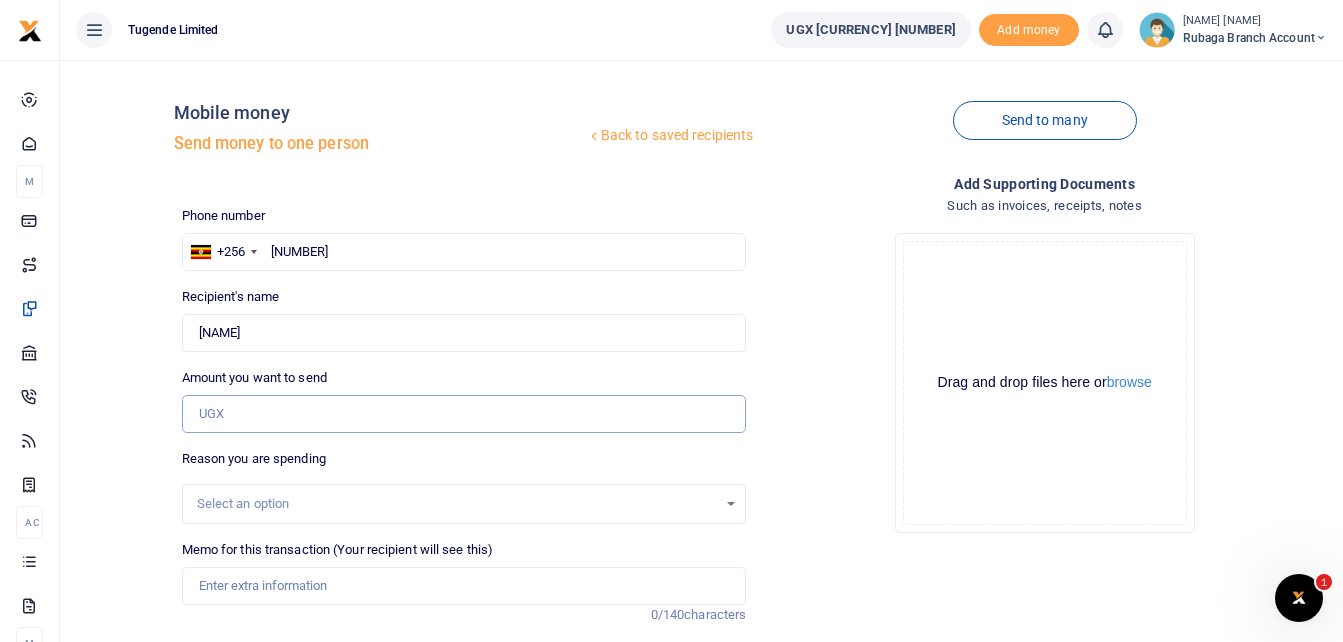 click on "Amount you want to send" at bounding box center (464, 414) 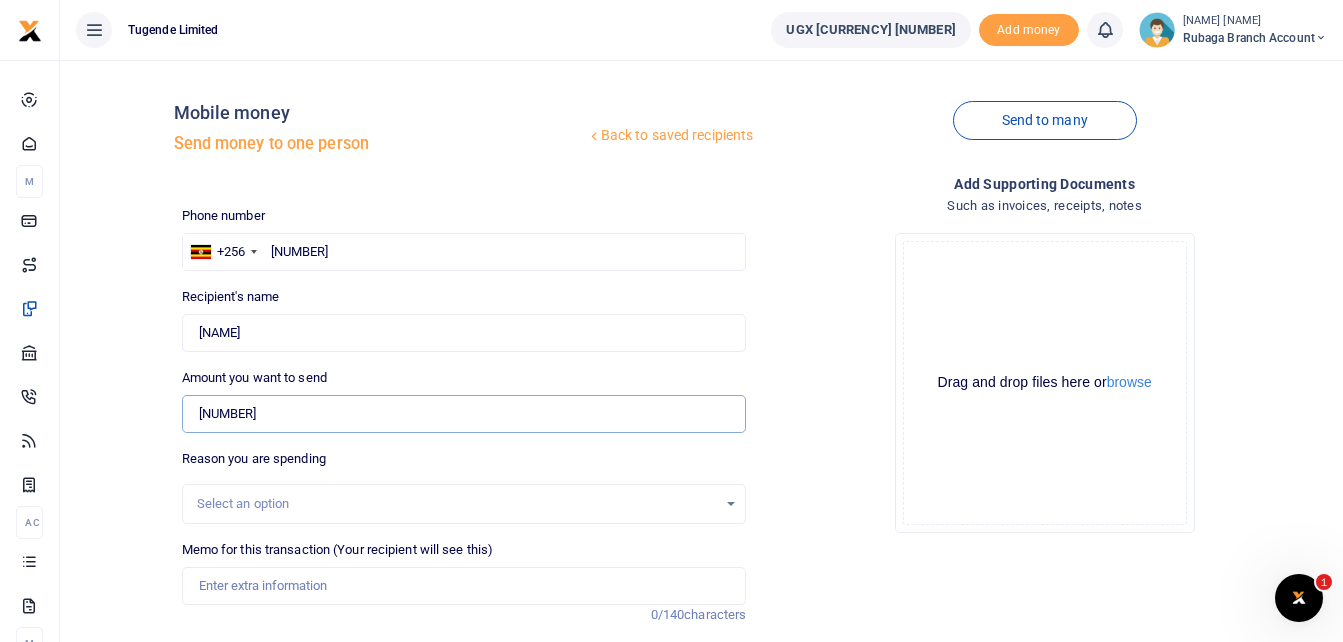 type on "[NUMBER]" 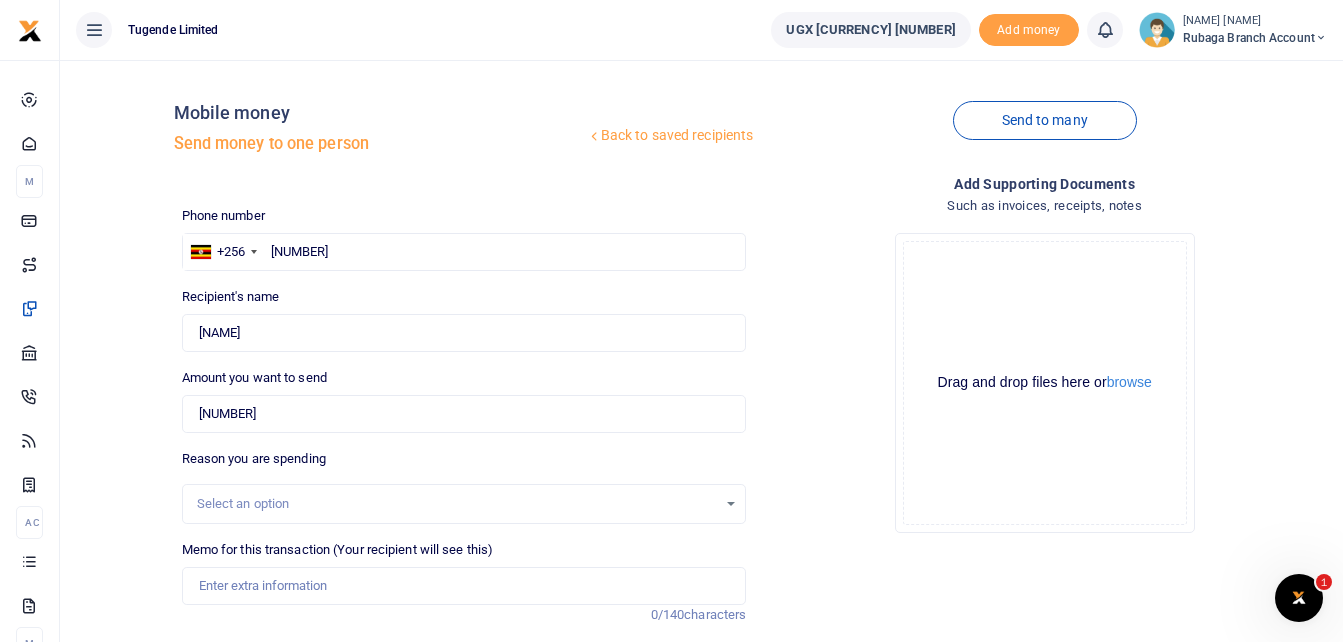 click on "Select an option" at bounding box center [457, 504] 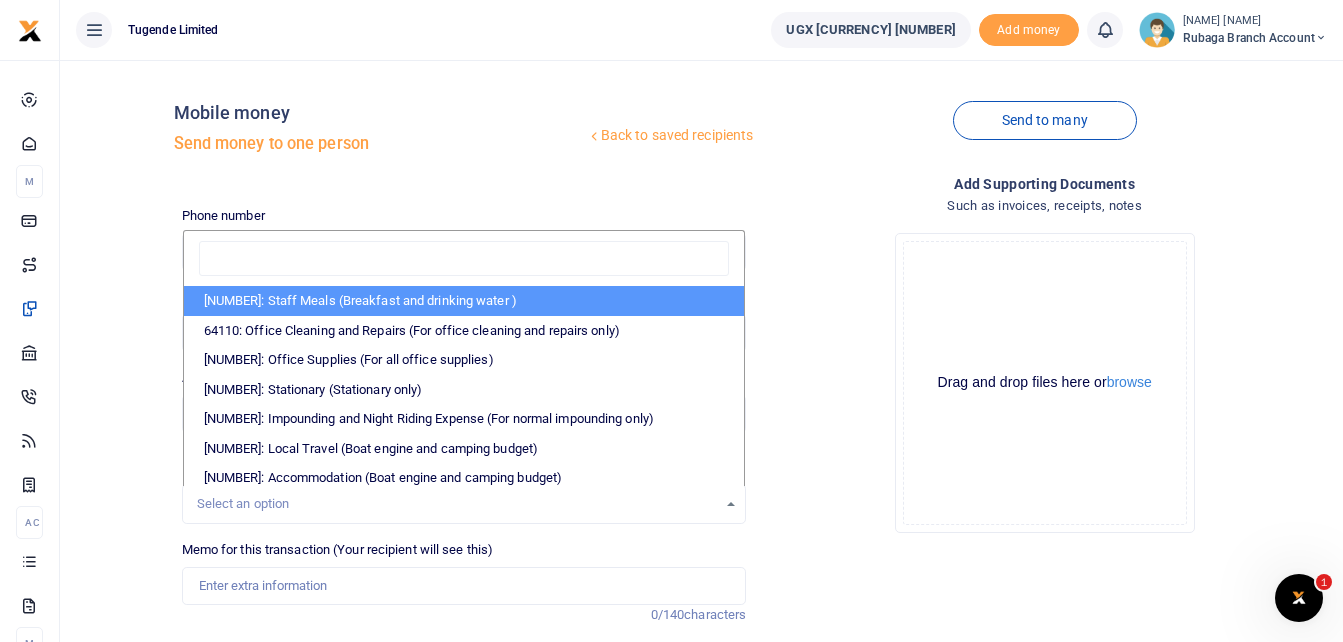 click on "[NUMBER]: Staff Meals (Breakfast and drinking water )" at bounding box center (464, 301) 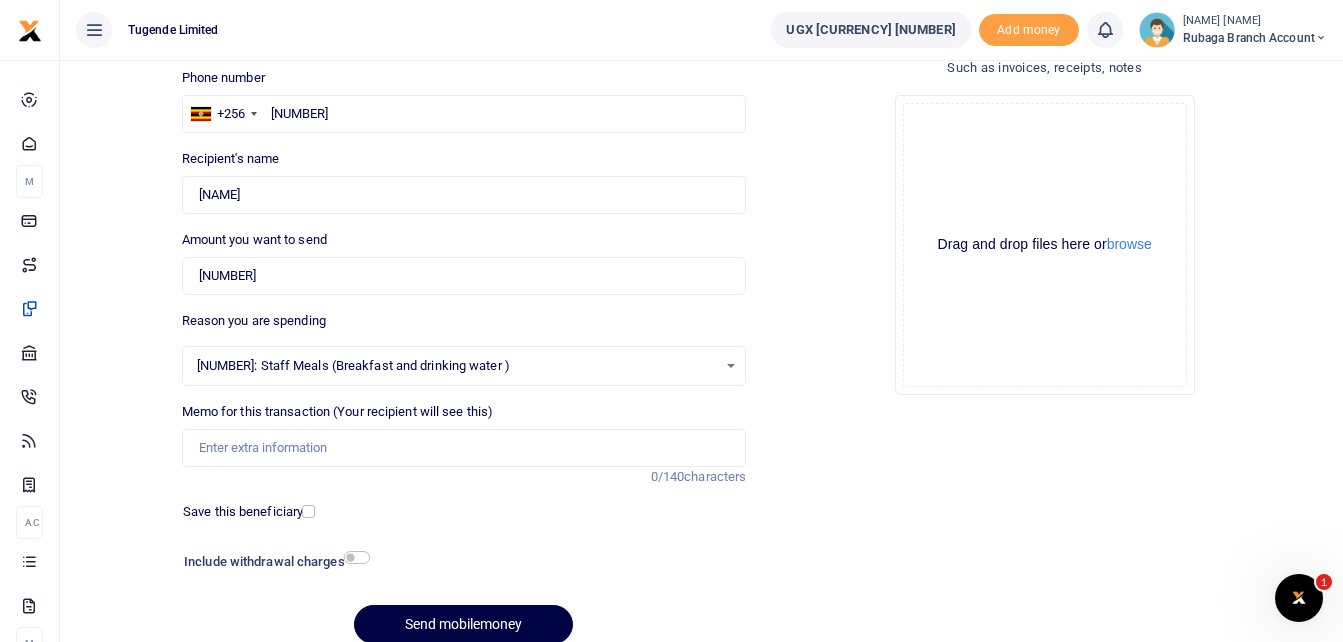 scroll, scrollTop: 159, scrollLeft: 0, axis: vertical 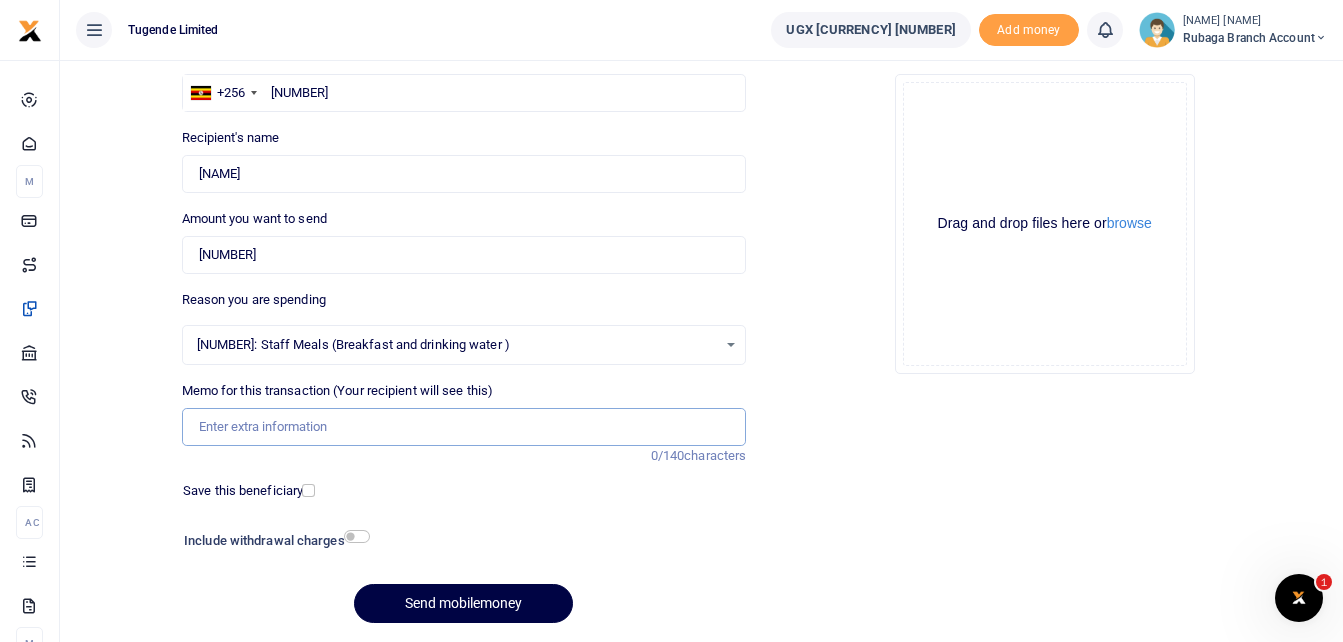 click on "Memo for this transaction (Your recipient will see this)" at bounding box center (464, 427) 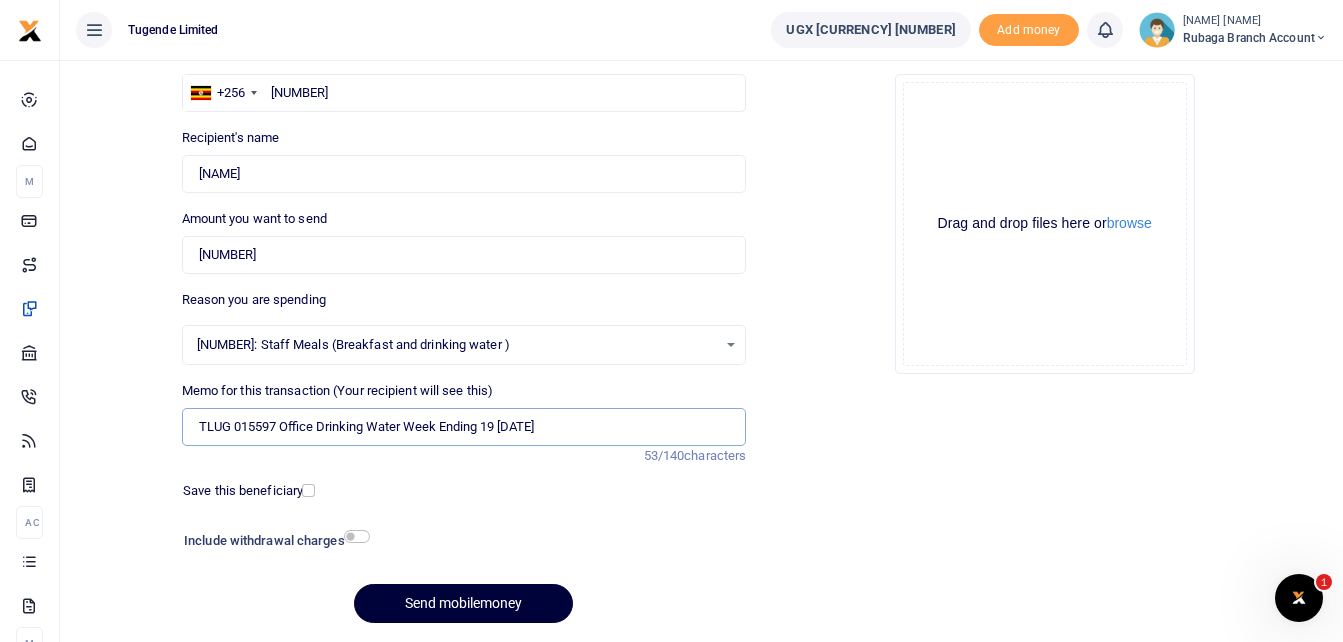 type on "TLUG 015597 Office Drinking Water Week Ending 19 July" 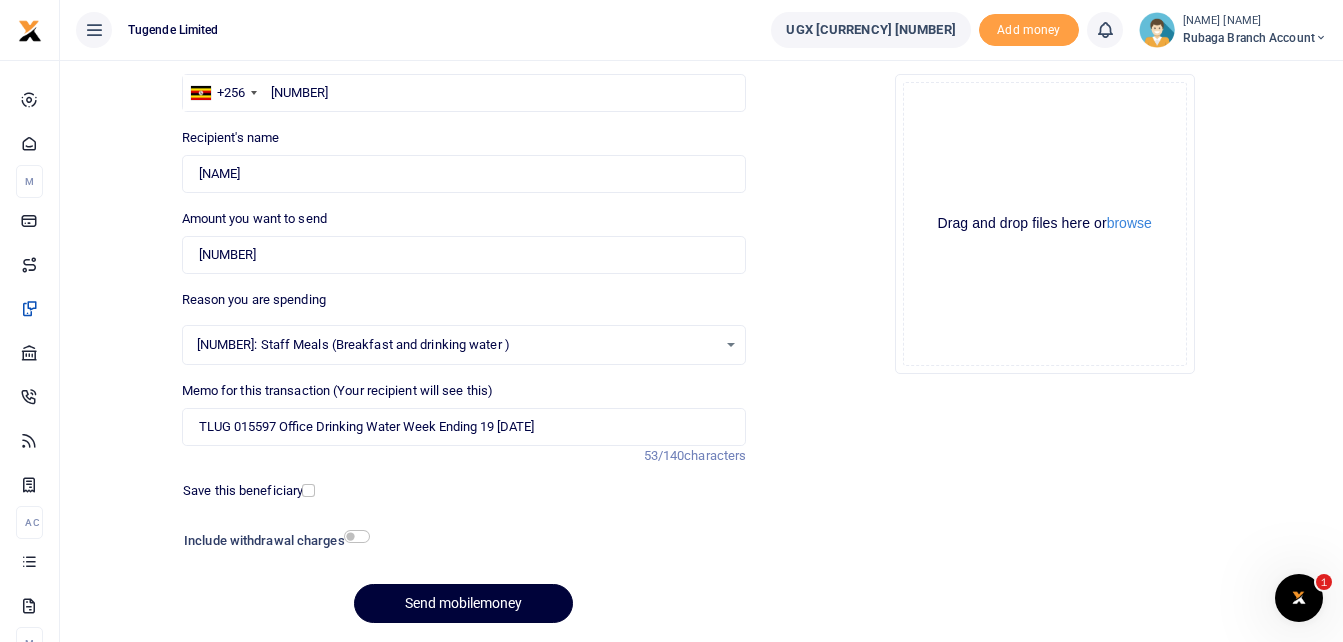 click on "Send mobilemoney" at bounding box center (463, 603) 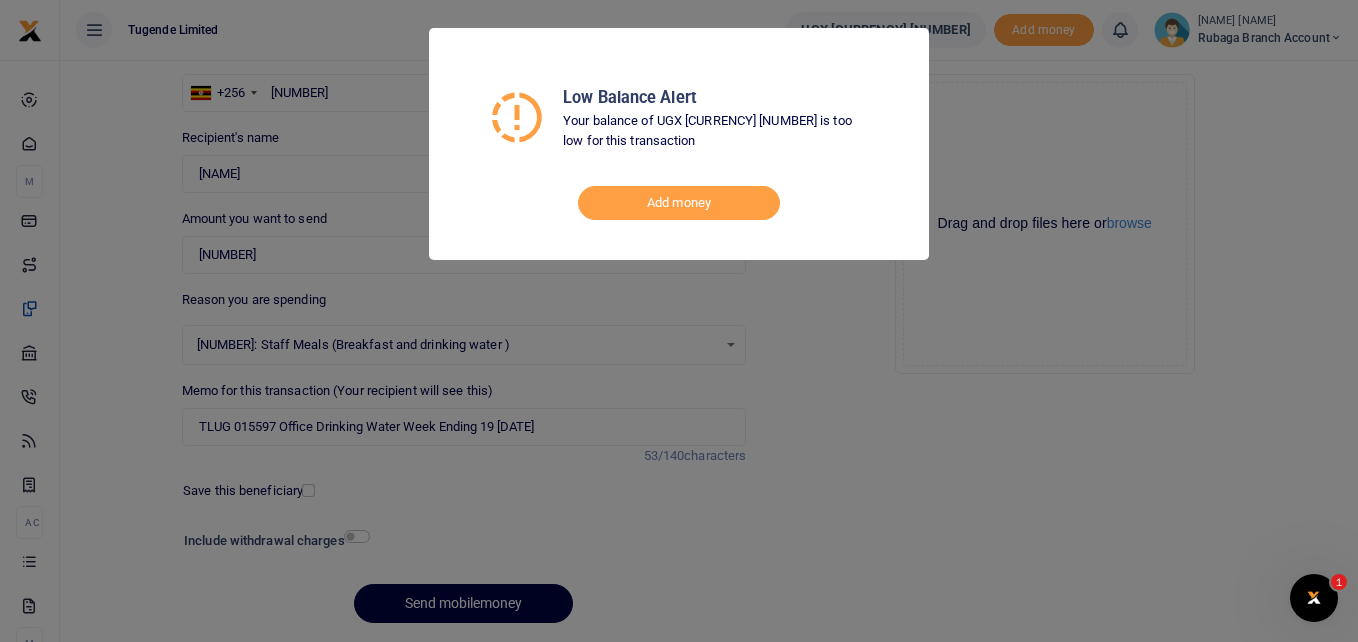 click on "Low Balance Alert
Your balance of UGX 41,600 is too low for this transaction
Add money" at bounding box center [679, 321] 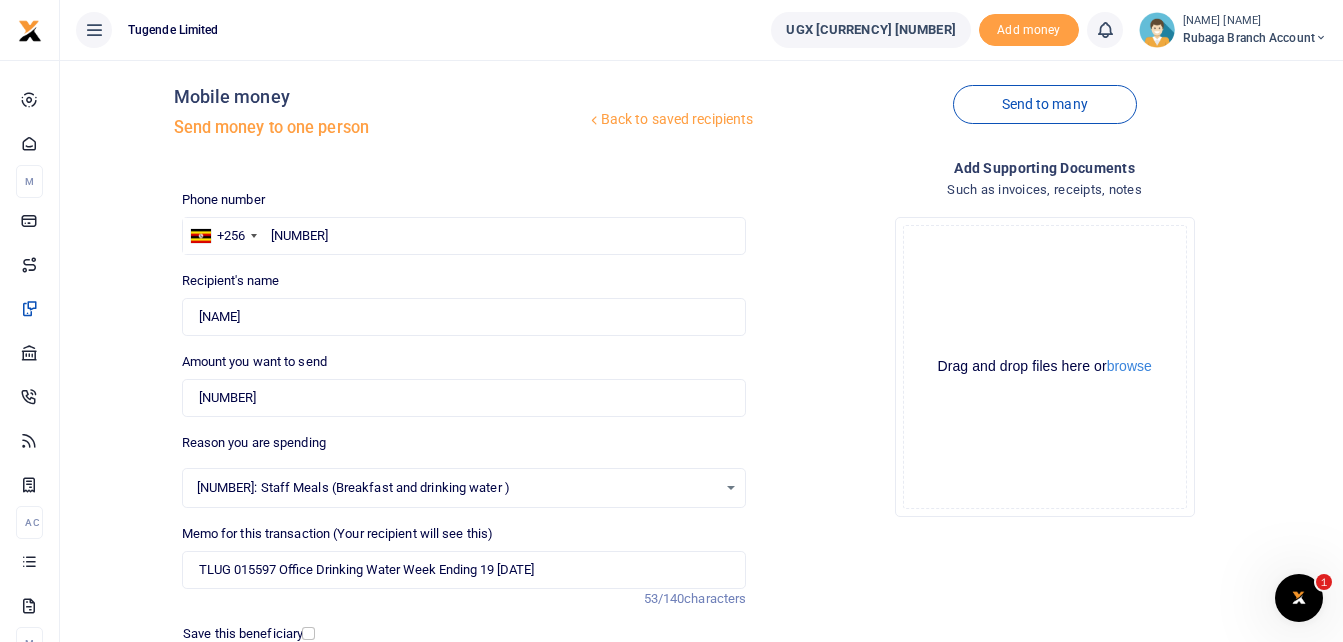 scroll, scrollTop: 0, scrollLeft: 0, axis: both 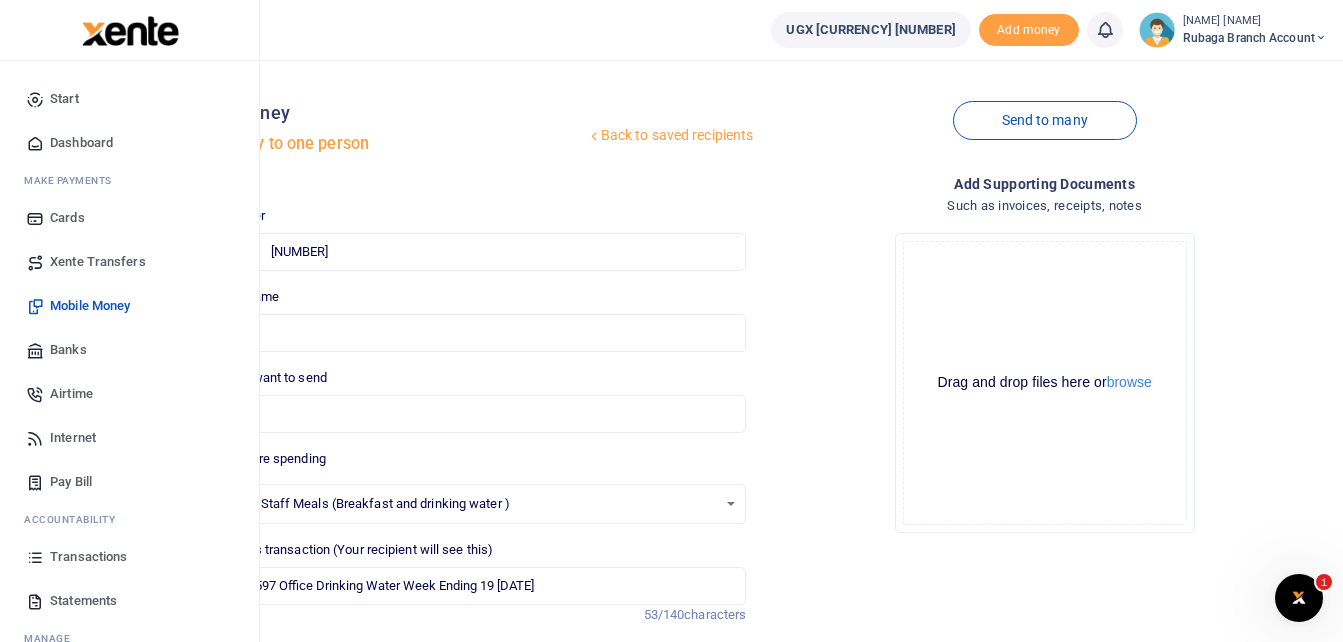 click on "Xente Transfers" at bounding box center (98, 262) 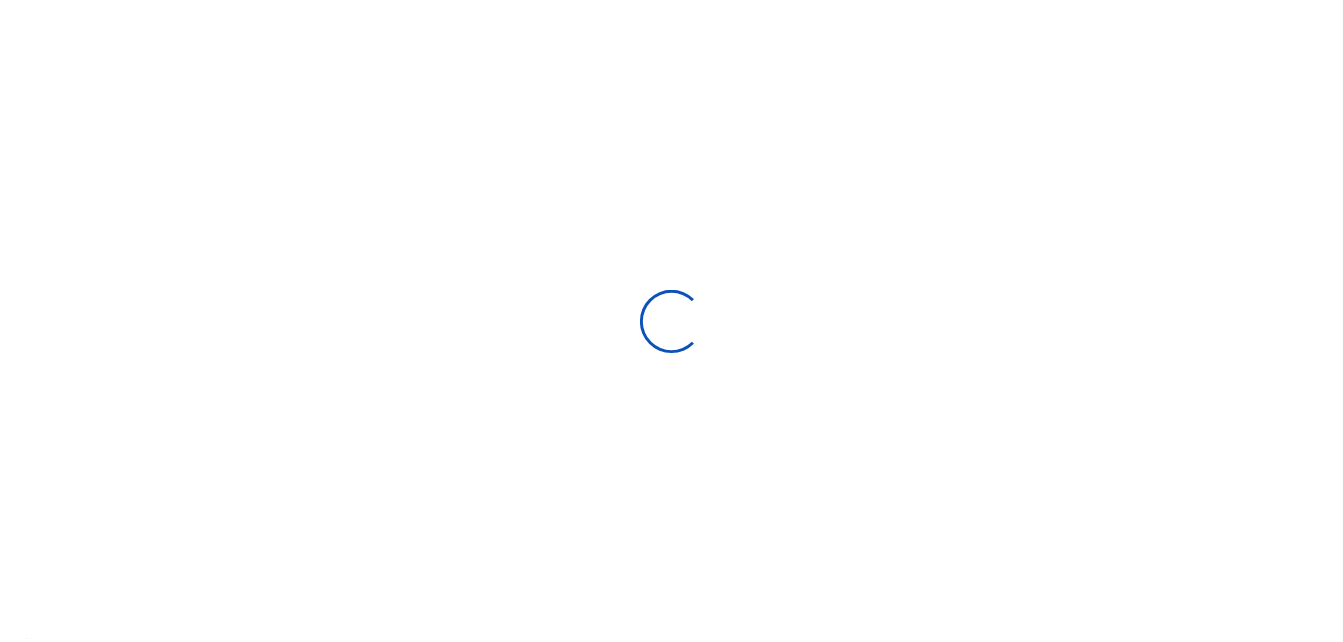 scroll, scrollTop: 0, scrollLeft: 0, axis: both 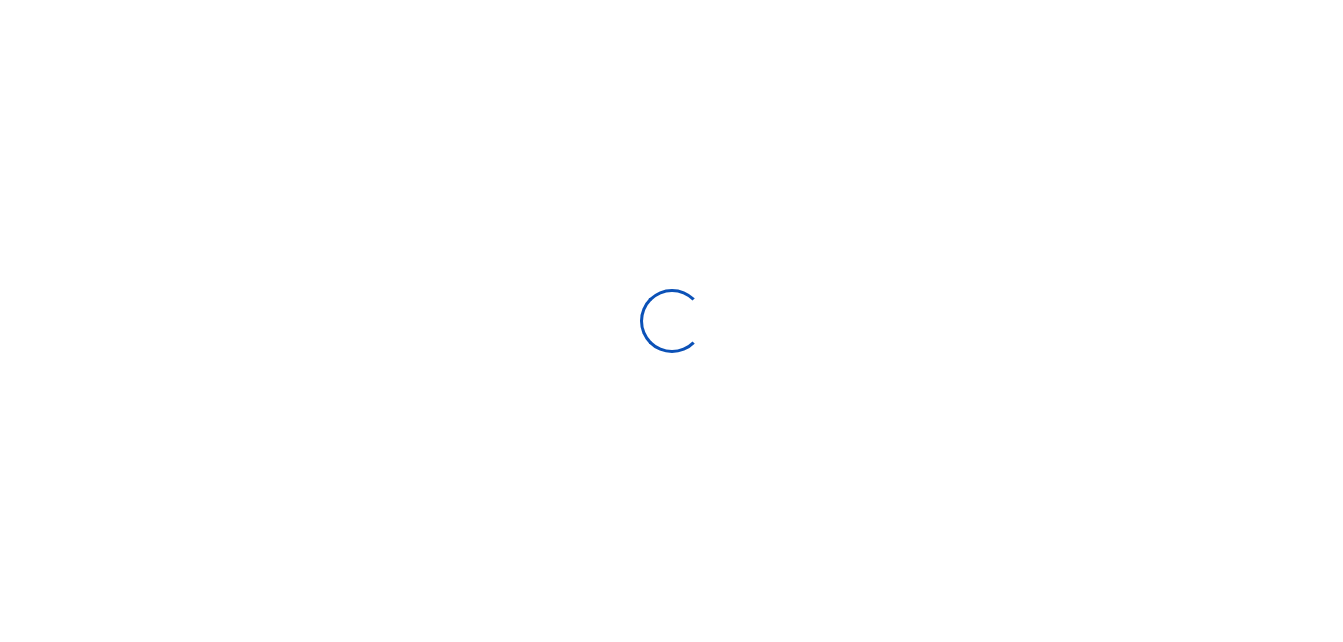 select on "Loading categories" 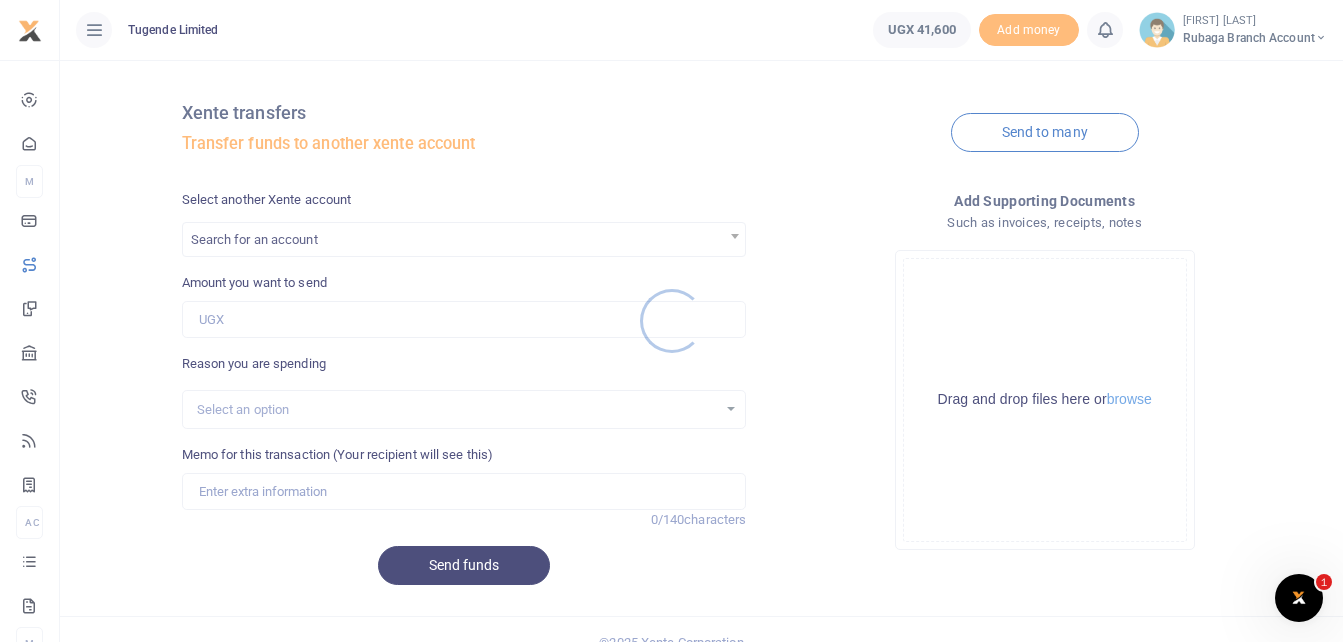 scroll, scrollTop: 0, scrollLeft: 0, axis: both 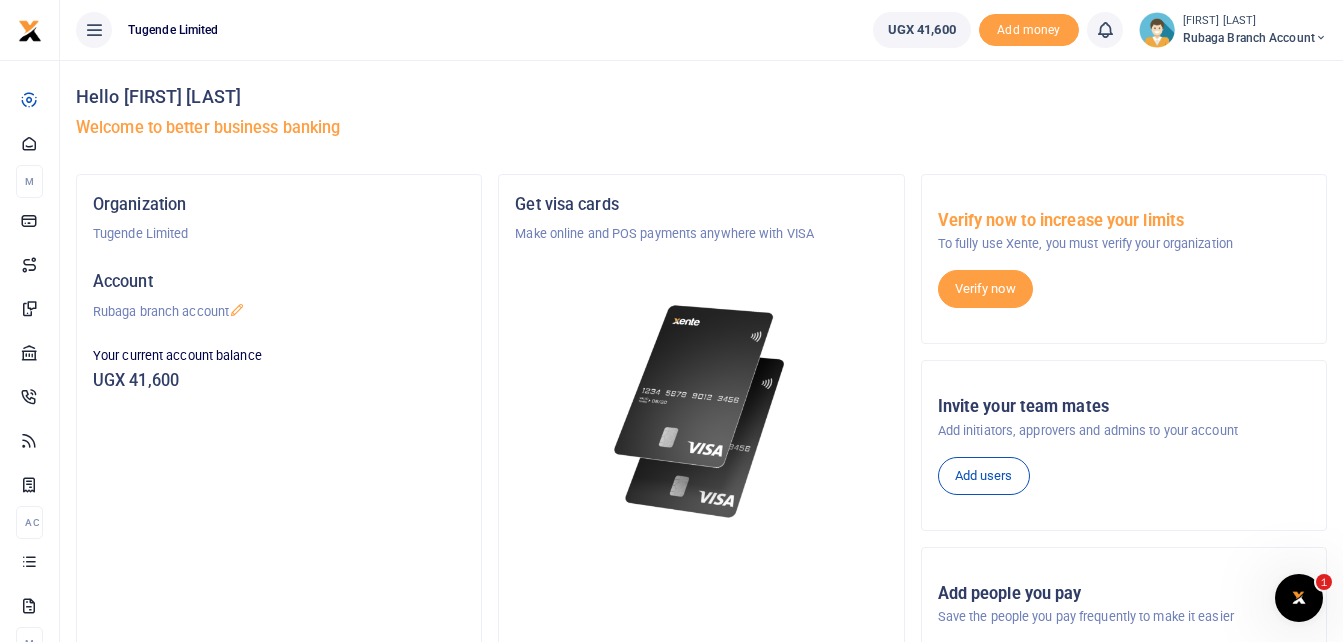 click at bounding box center (701, 387) 